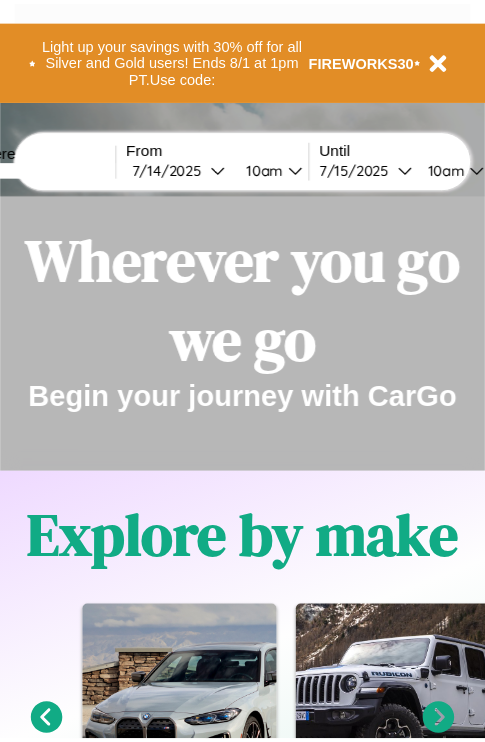 scroll, scrollTop: 0, scrollLeft: 0, axis: both 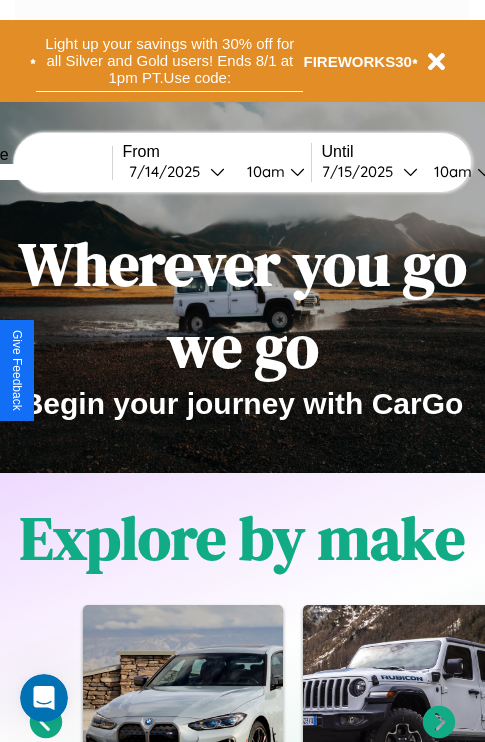click on "Light up your savings with 30% off for all Silver and Gold users! Ends 8/1 at 1pm PT.  Use code:" at bounding box center [169, 61] 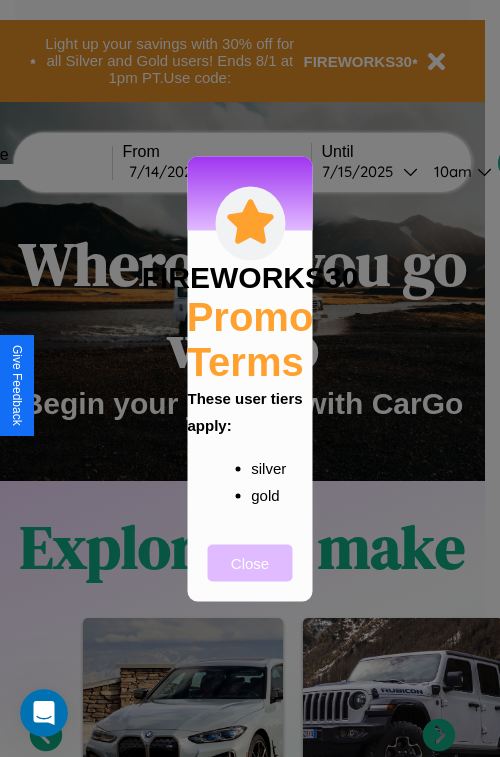click on "Close" at bounding box center [250, 562] 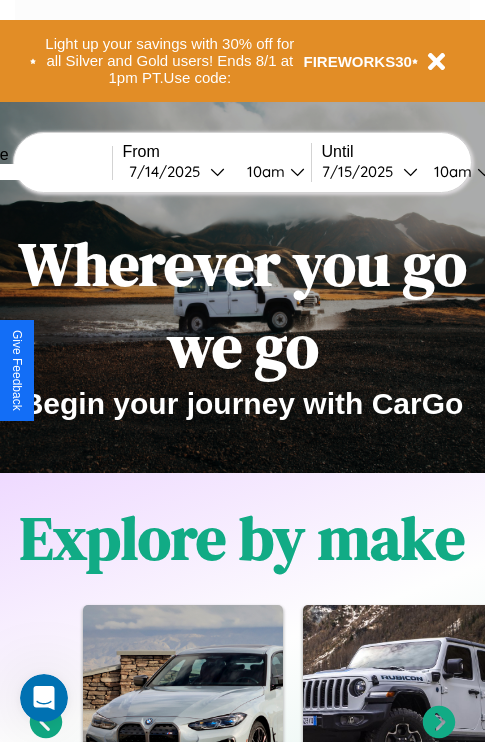 click at bounding box center (37, 172) 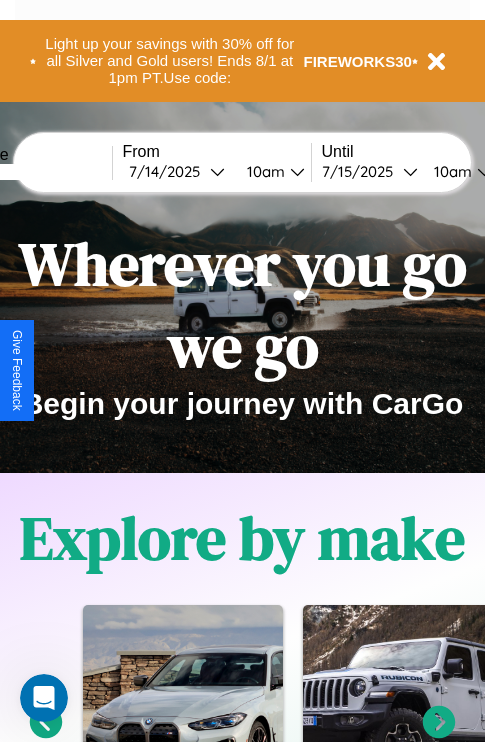 type on "*****" 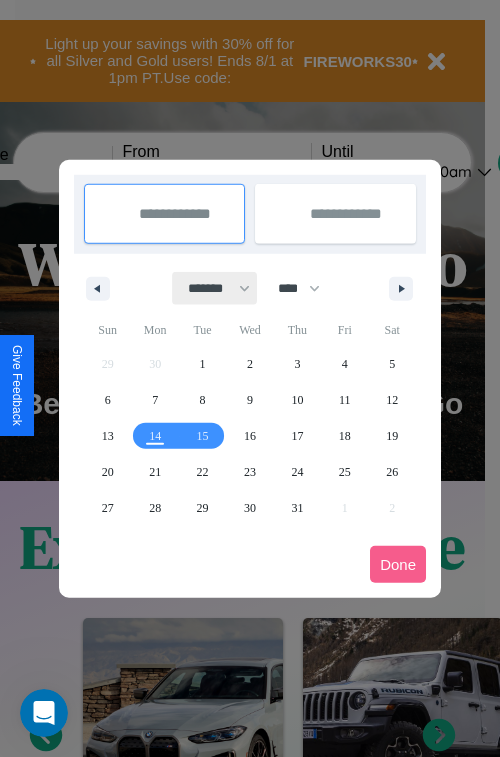 click on "******* ******** ***** ***** *** **** **** ****** ********* ******* ******** ********" at bounding box center [215, 288] 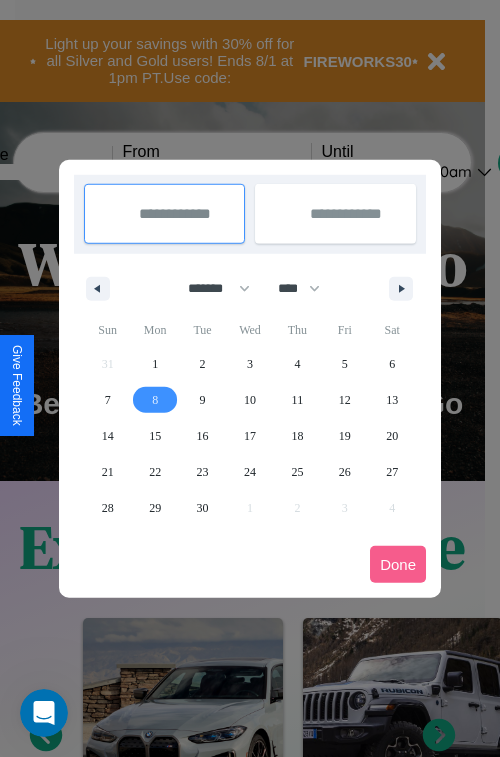 click on "8" at bounding box center [155, 400] 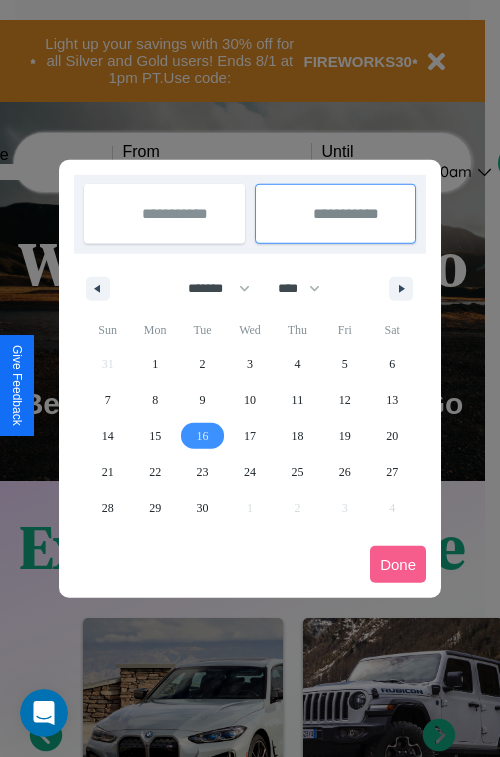 click on "16" at bounding box center [203, 436] 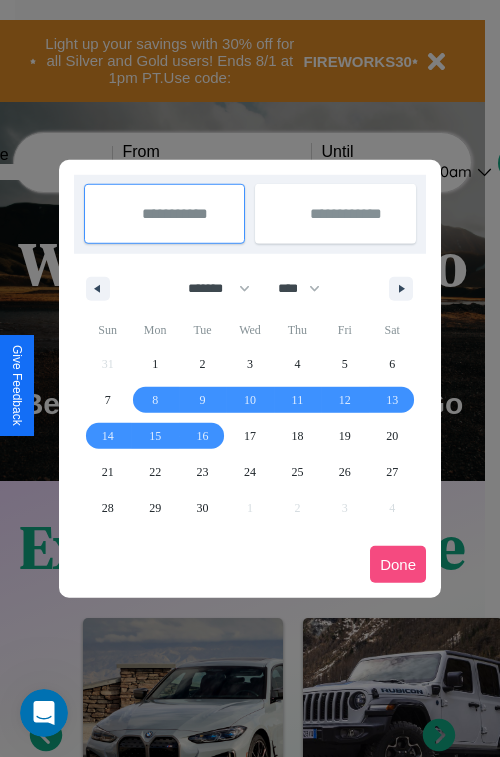 click on "Done" at bounding box center [398, 564] 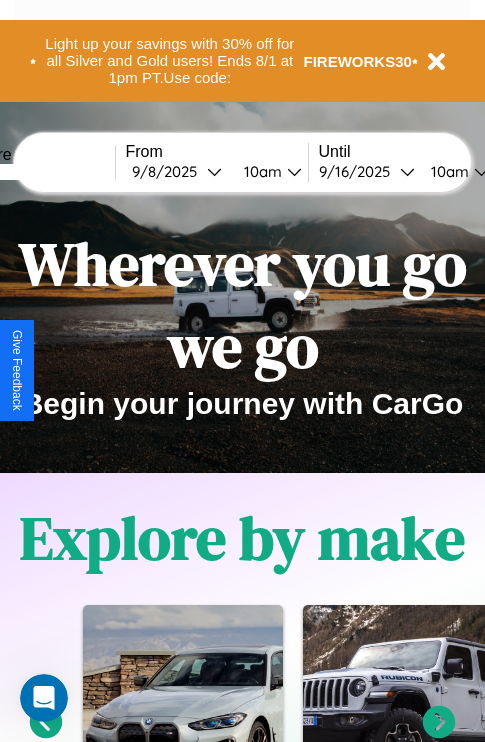 click on "10am" at bounding box center [260, 171] 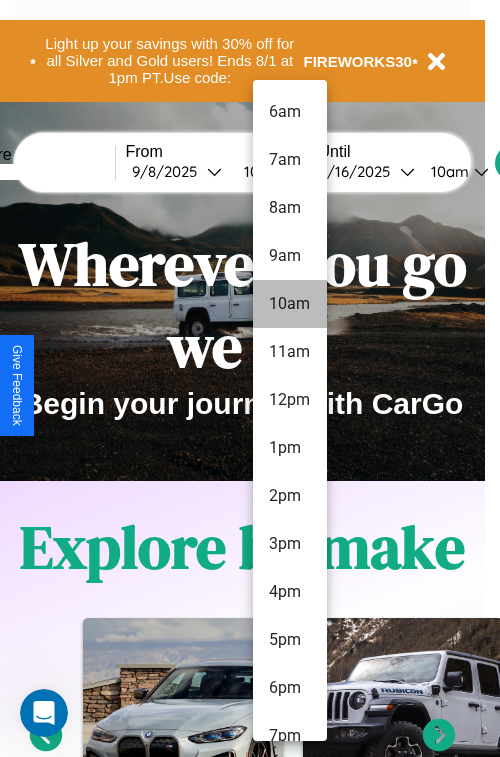click on "10am" at bounding box center (290, 304) 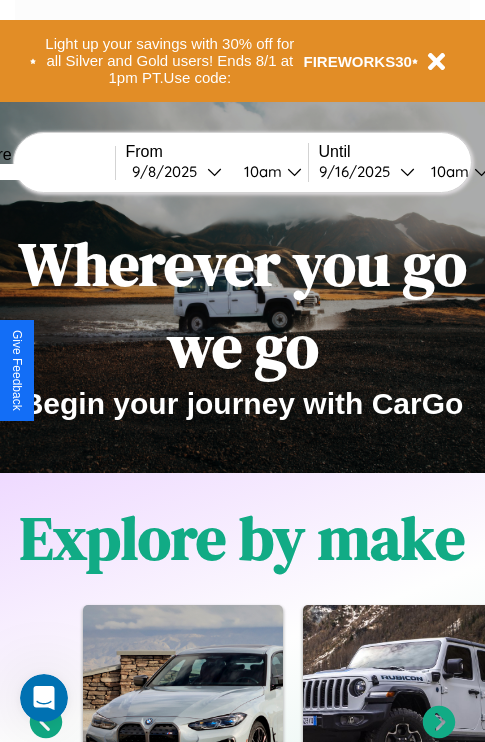 click on "10am" at bounding box center [447, 171] 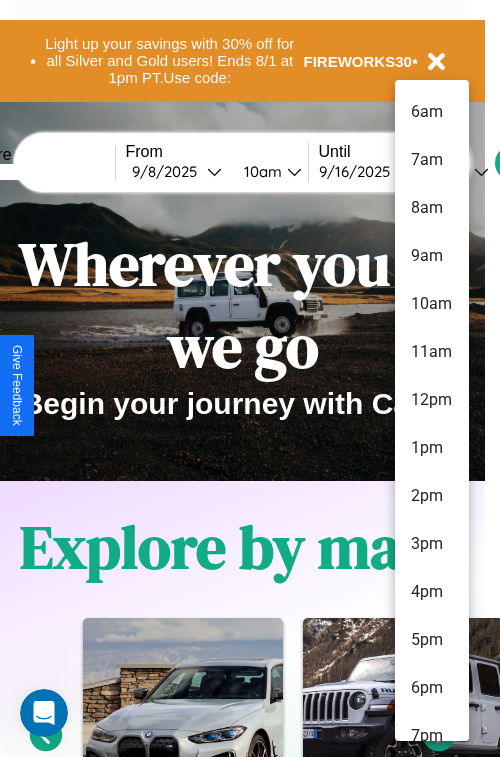 click on "5pm" at bounding box center (432, 640) 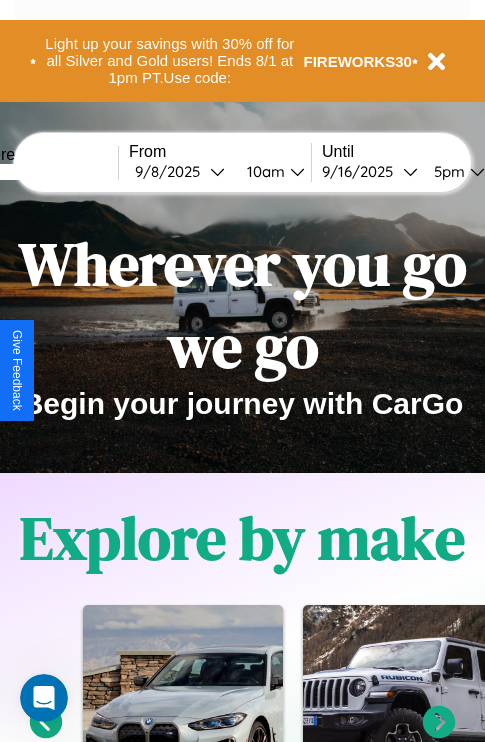 scroll, scrollTop: 0, scrollLeft: 68, axis: horizontal 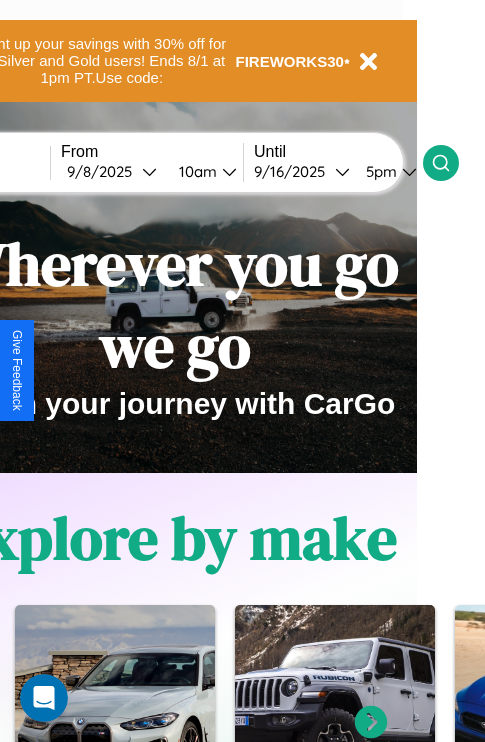 click 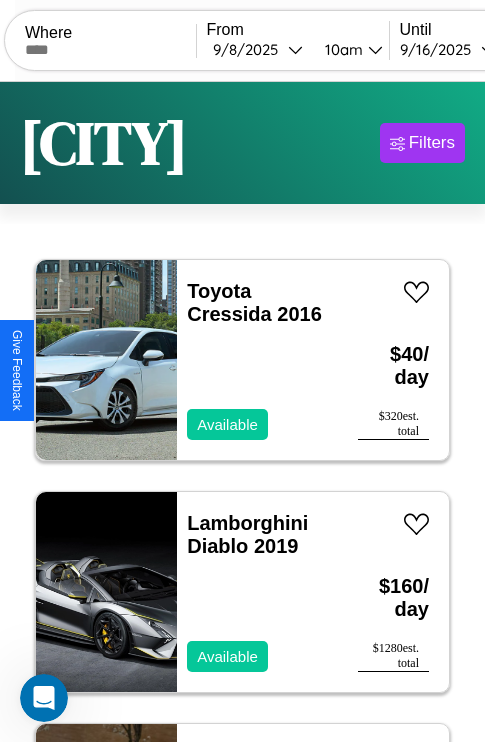 scroll, scrollTop: 95, scrollLeft: 0, axis: vertical 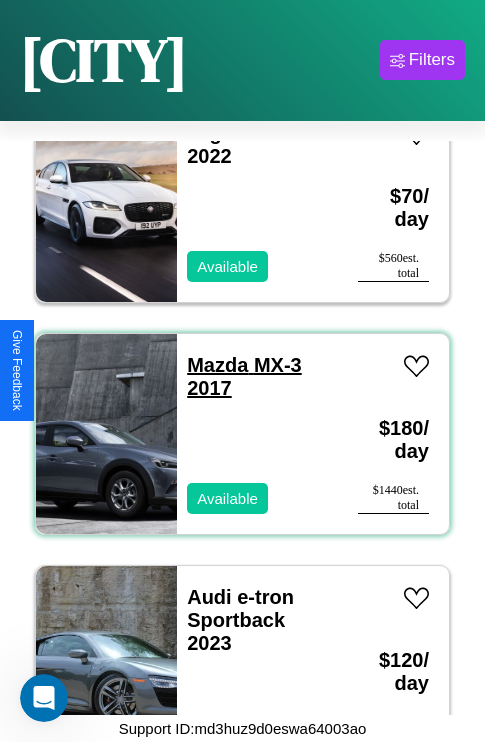 click on "Mazda   MX-3   2017" at bounding box center [244, 376] 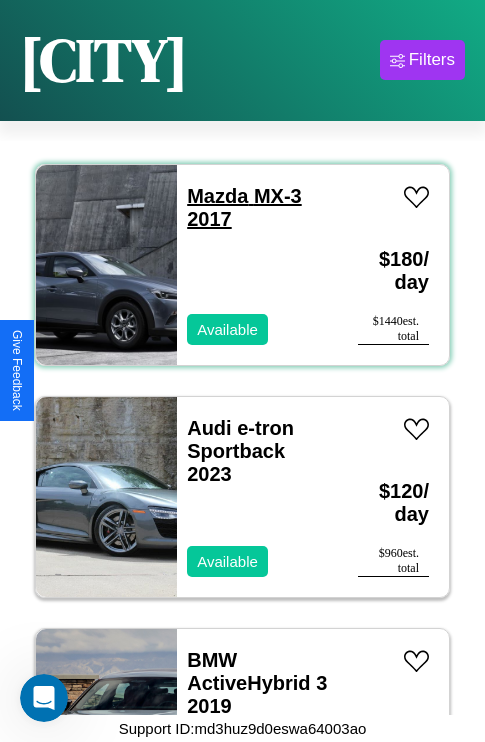 scroll, scrollTop: 25131, scrollLeft: 0, axis: vertical 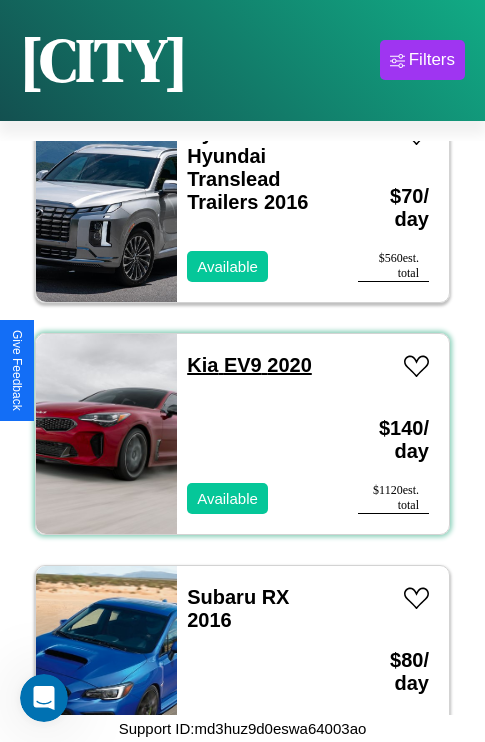 click on "Kia   EV9   2020" at bounding box center (249, 365) 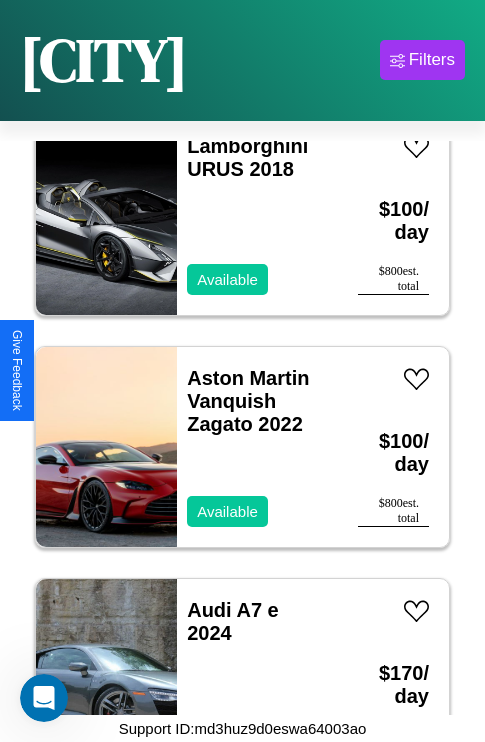 scroll, scrollTop: 30078, scrollLeft: 0, axis: vertical 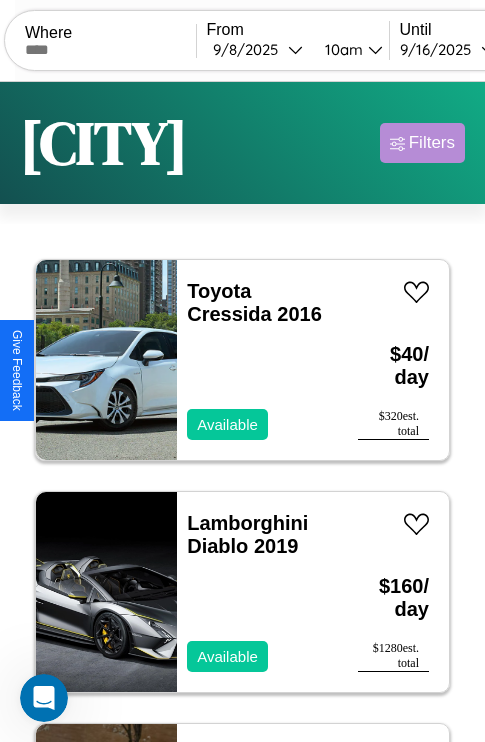 click on "Filters" at bounding box center (432, 143) 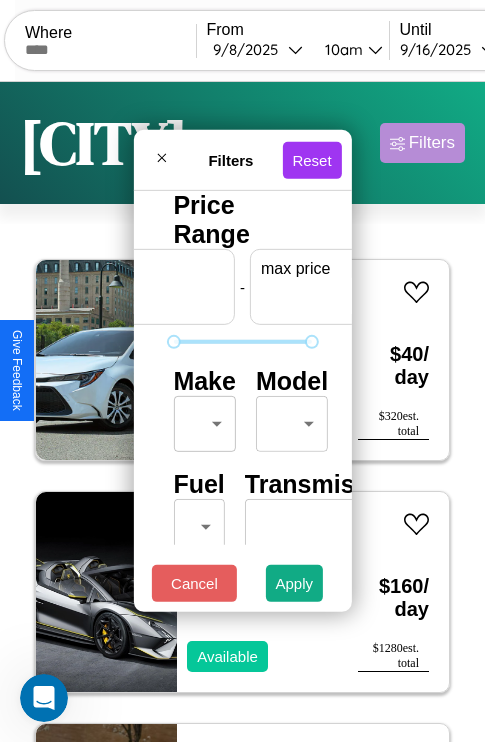 scroll, scrollTop: 0, scrollLeft: 124, axis: horizontal 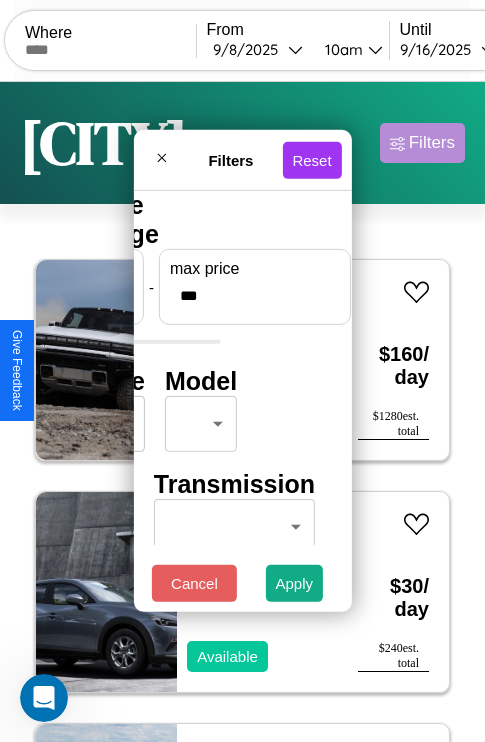 type on "***" 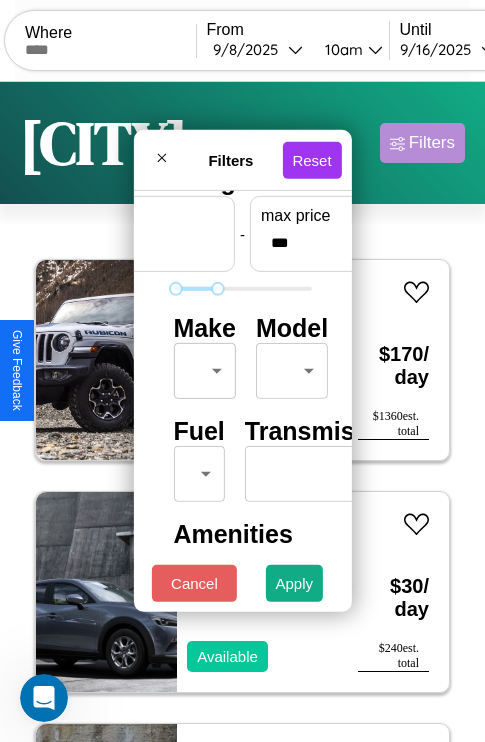scroll, scrollTop: 59, scrollLeft: 0, axis: vertical 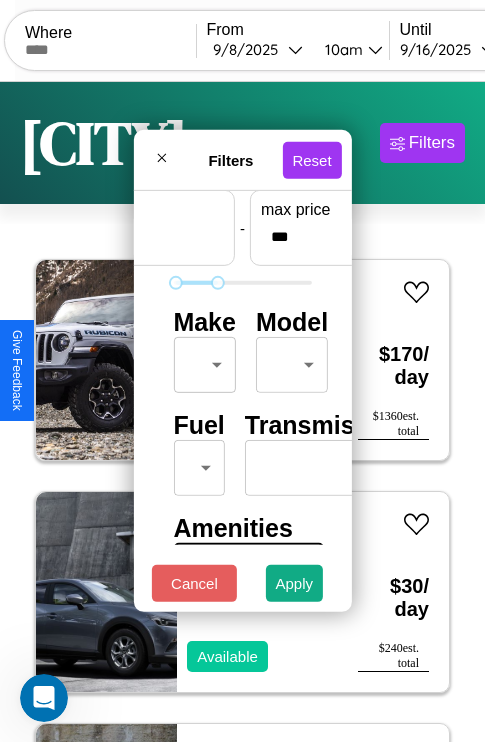 type on "*" 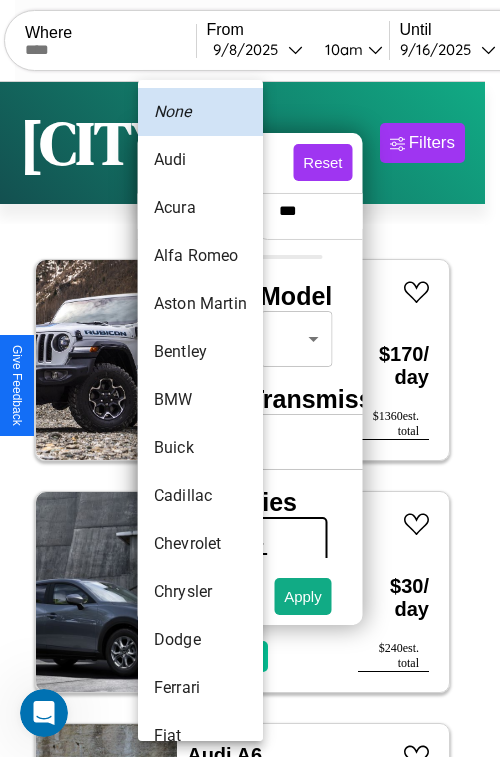 click on "Acura" at bounding box center (200, 208) 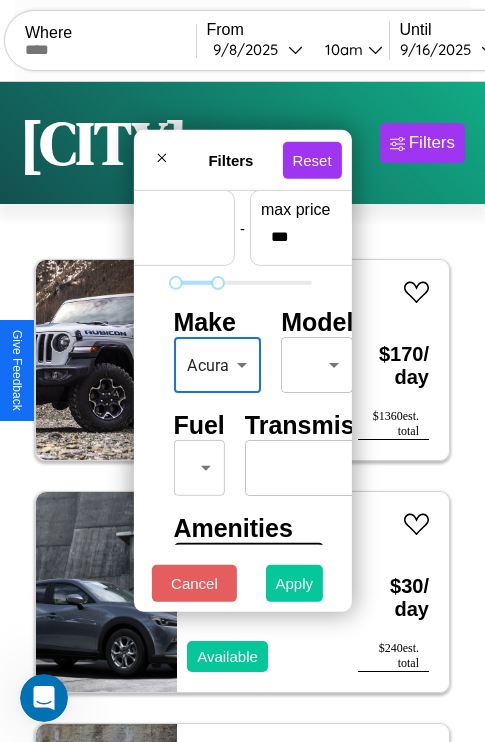 click on "Apply" at bounding box center (295, 583) 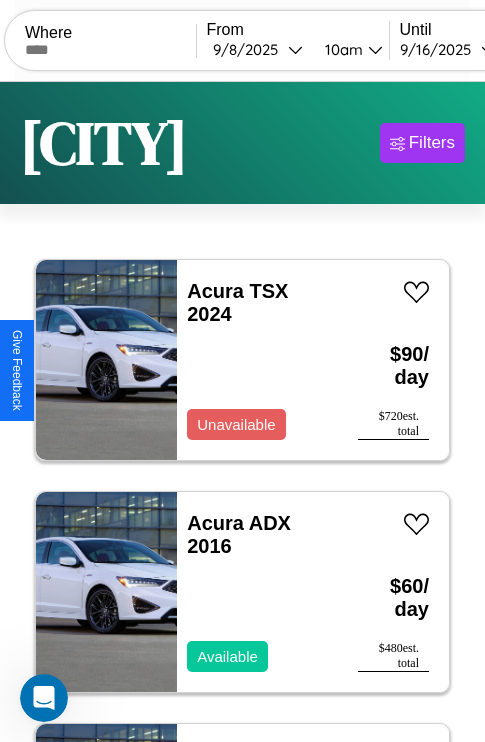 scroll, scrollTop: 79, scrollLeft: 0, axis: vertical 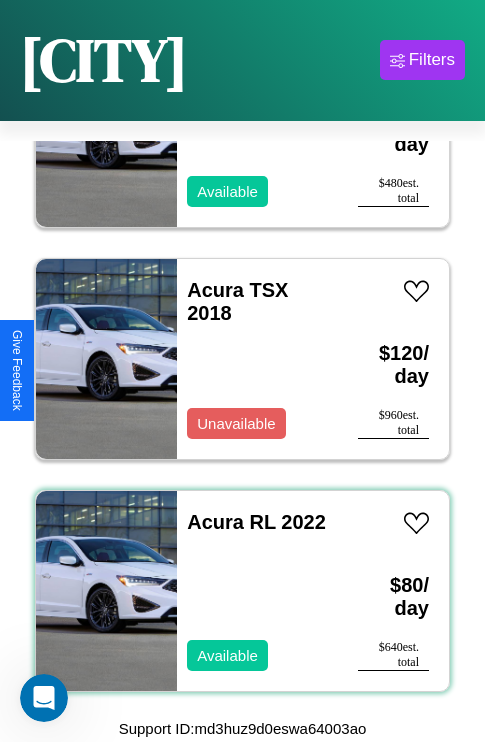 click on "Acura   RL   2022 Available" at bounding box center [257, 591] 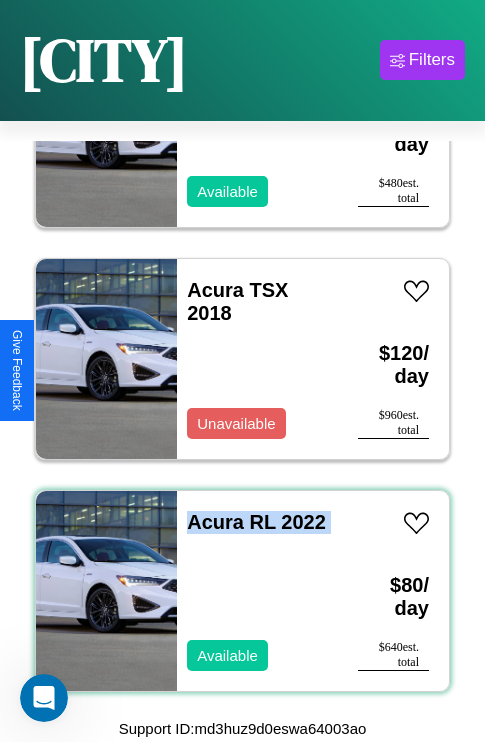 click on "Acura   RL   2022 Available" at bounding box center [257, 591] 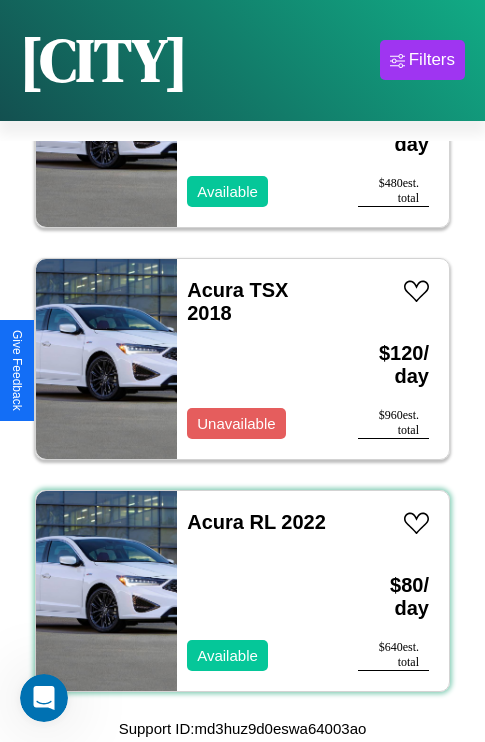 click on "Acura   RL   2022 Available" at bounding box center [257, 591] 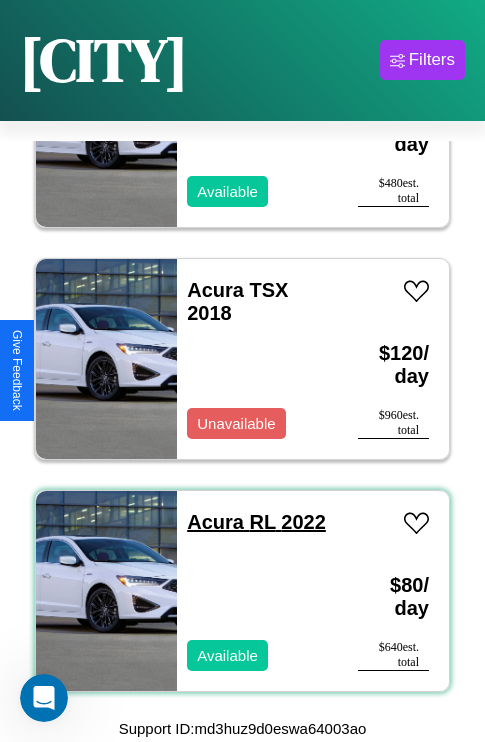 click on "Acura   RL   2022" at bounding box center (256, 522) 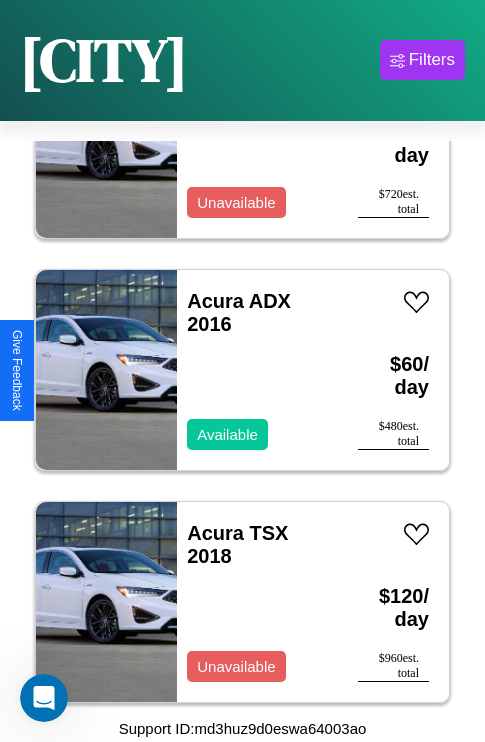 scroll, scrollTop: 75, scrollLeft: 0, axis: vertical 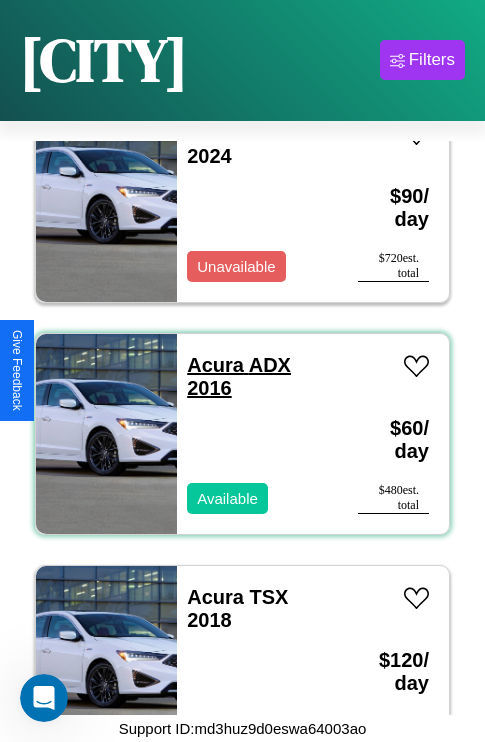 click on "Acura   ADX   2016" at bounding box center [239, 376] 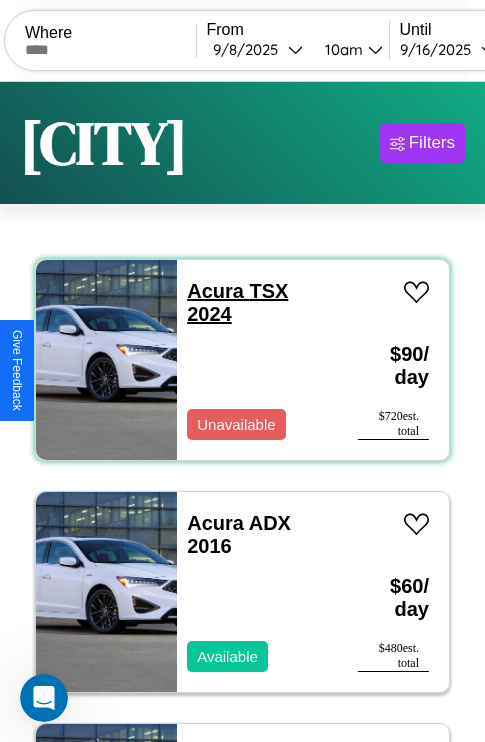 click on "Acura   TSX   2024" at bounding box center (237, 302) 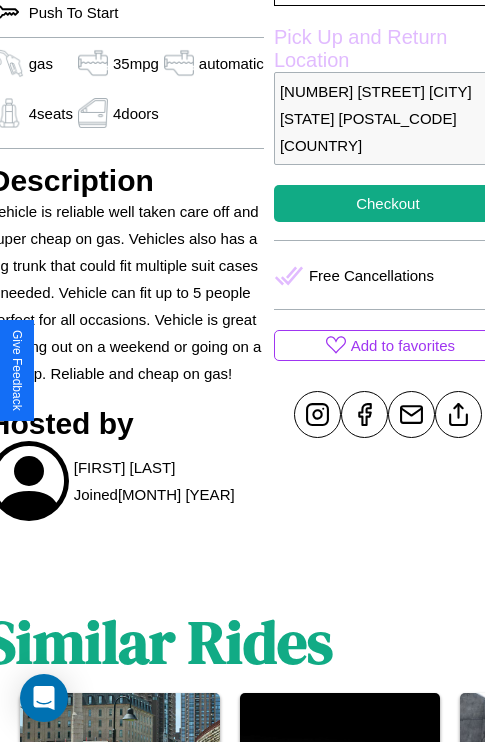 scroll, scrollTop: 708, scrollLeft: 84, axis: both 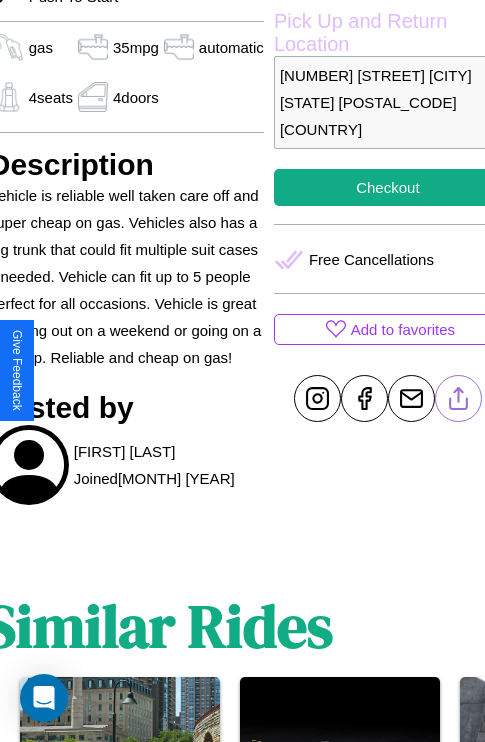 click 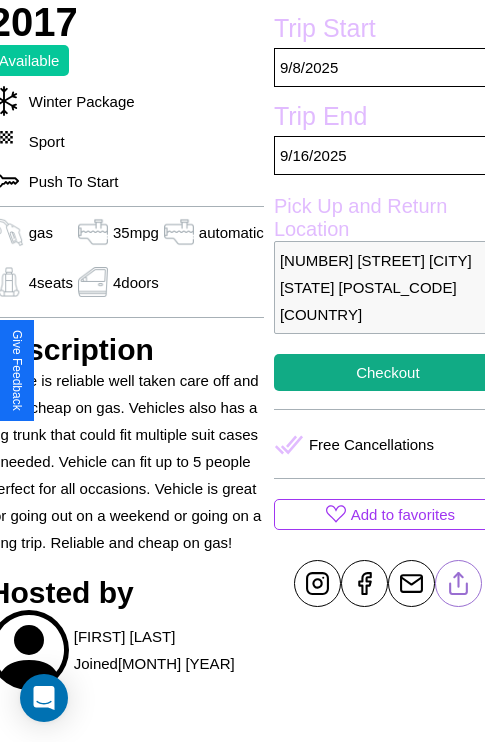 scroll, scrollTop: 497, scrollLeft: 84, axis: both 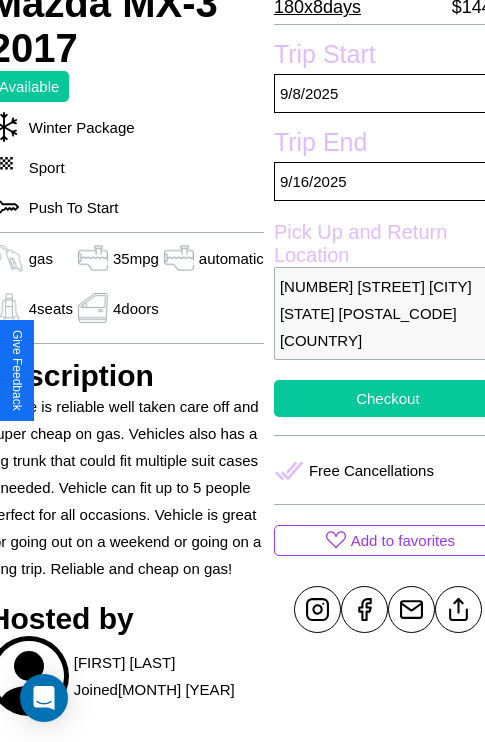 click on "Checkout" at bounding box center [388, 398] 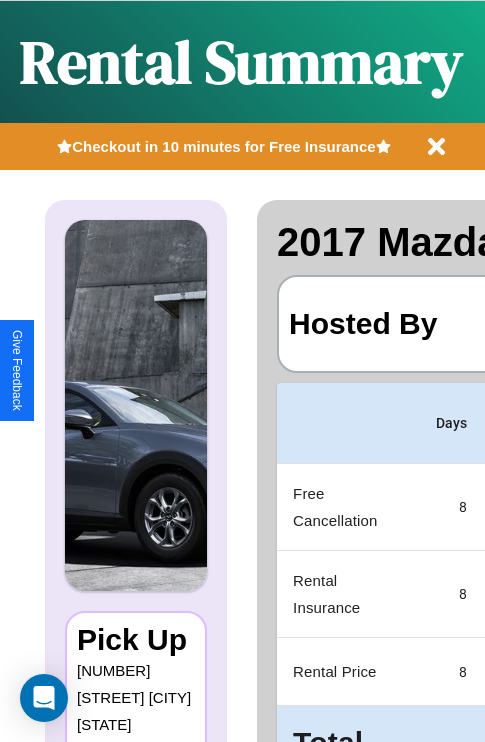 scroll, scrollTop: 0, scrollLeft: 378, axis: horizontal 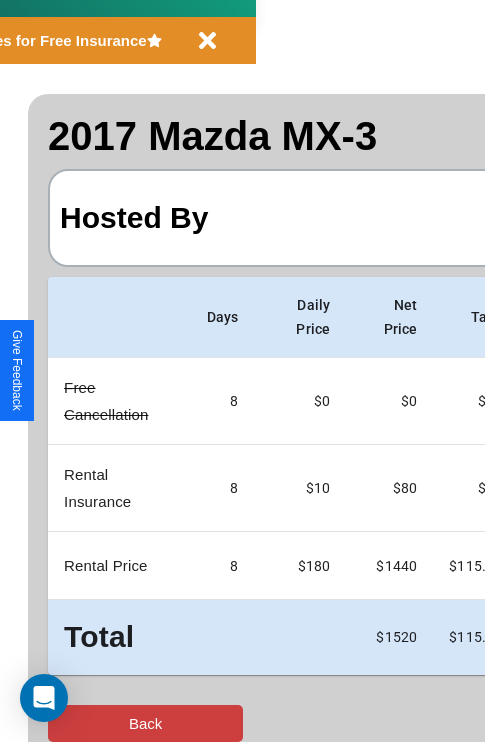 click on "Back" at bounding box center [145, 723] 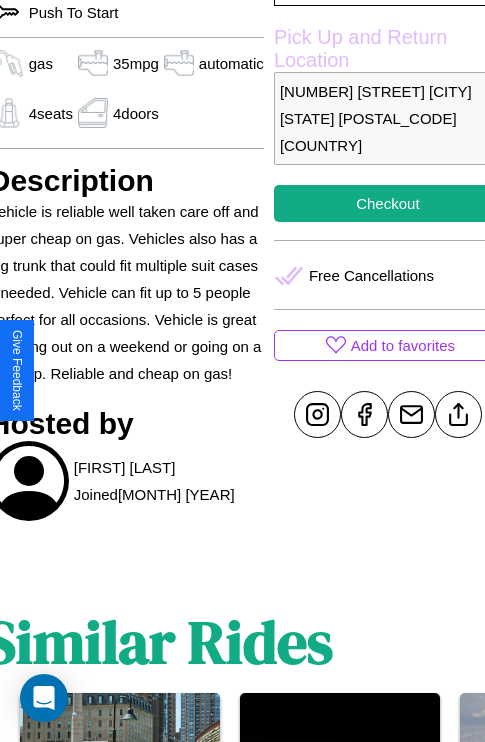 scroll, scrollTop: 708, scrollLeft: 84, axis: both 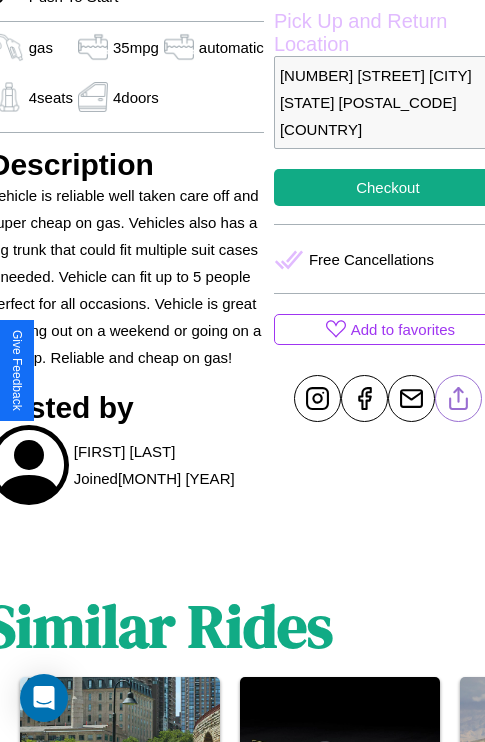 click 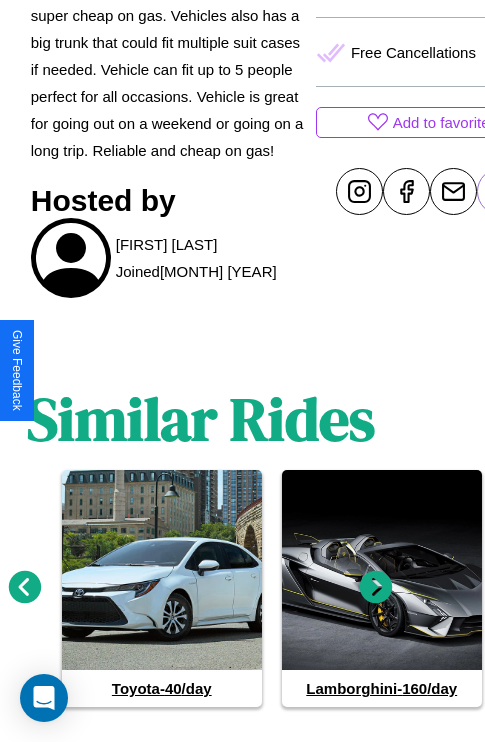 scroll, scrollTop: 974, scrollLeft: 30, axis: both 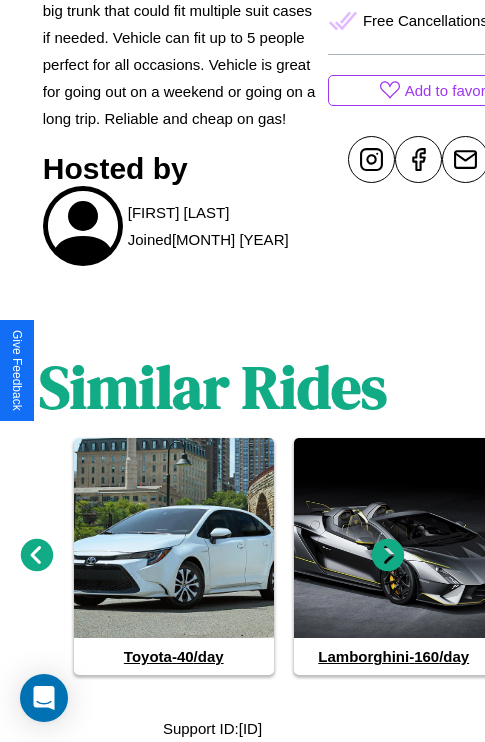 click 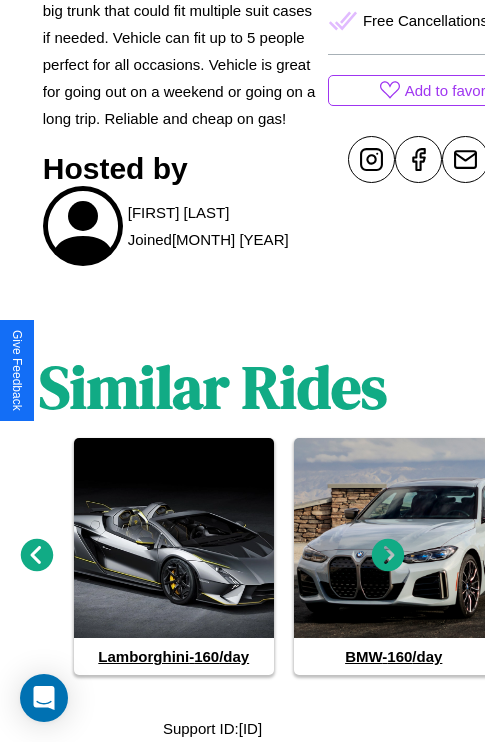 click 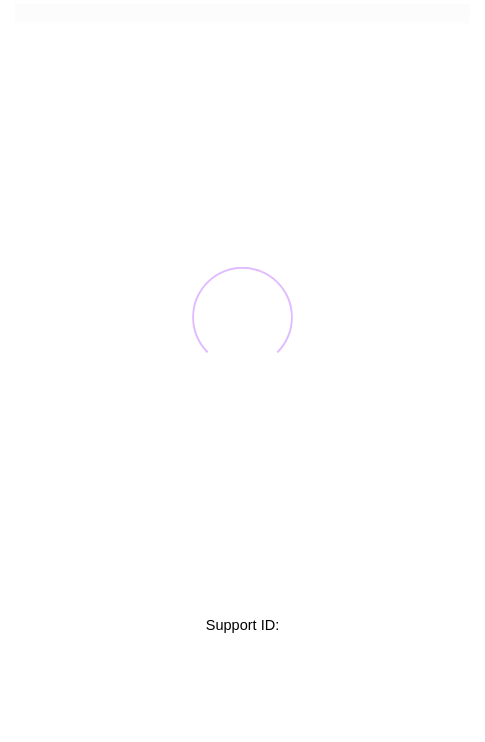 scroll, scrollTop: 0, scrollLeft: 0, axis: both 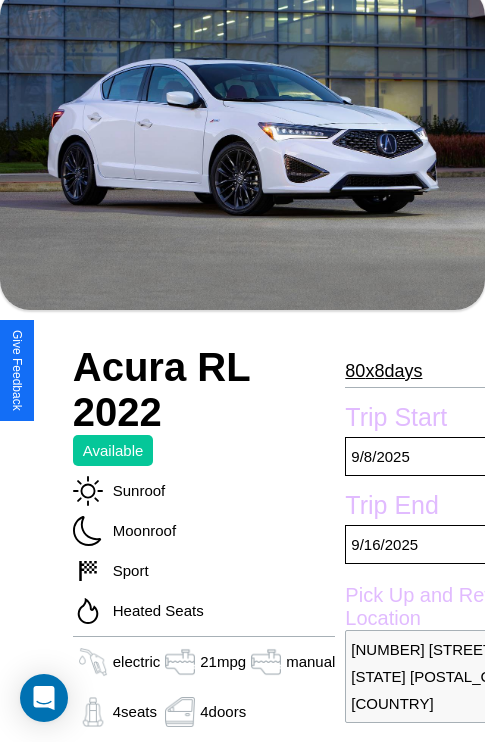 click on "80  x  8  days" at bounding box center [383, 371] 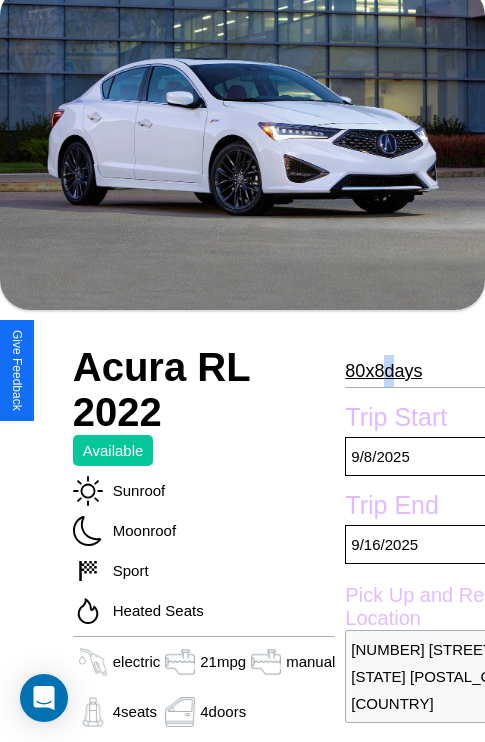 click on "80  x  8  days" at bounding box center (383, 371) 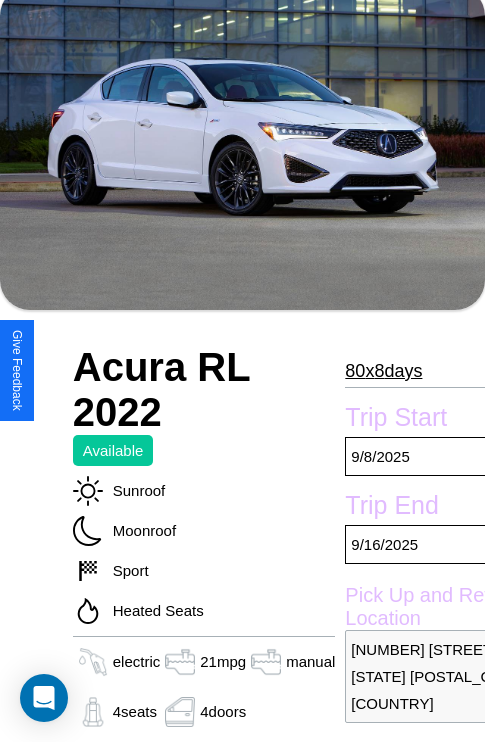 click on "80  x  8  days" at bounding box center (383, 371) 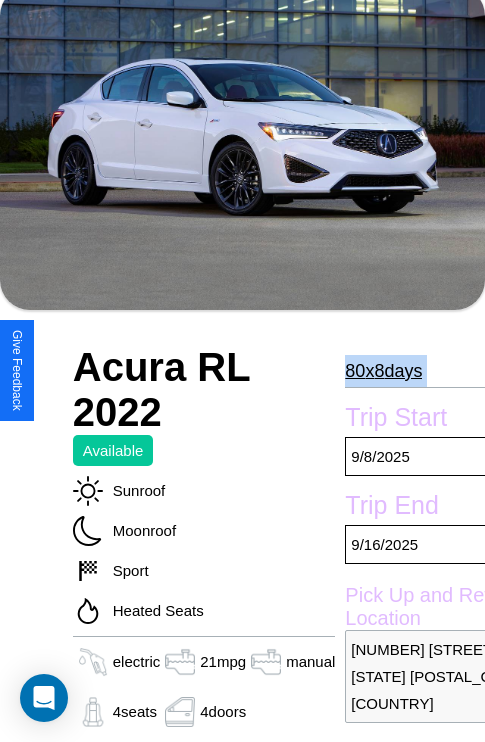 click on "80  x  8  days" at bounding box center (383, 371) 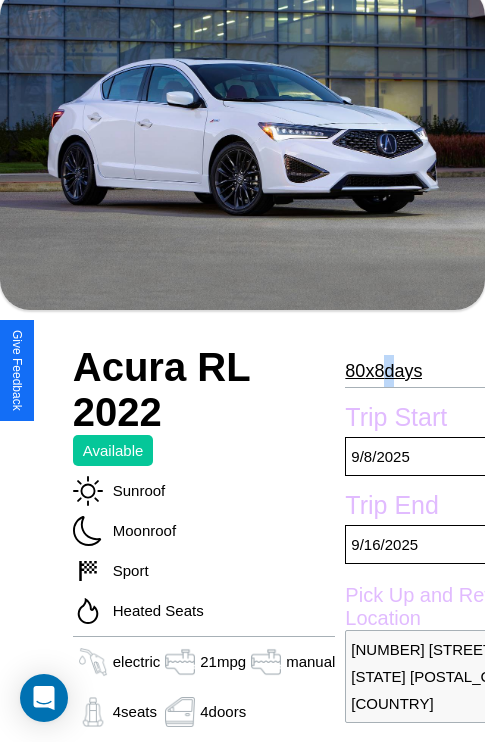 click on "80  x  8  days" at bounding box center (383, 371) 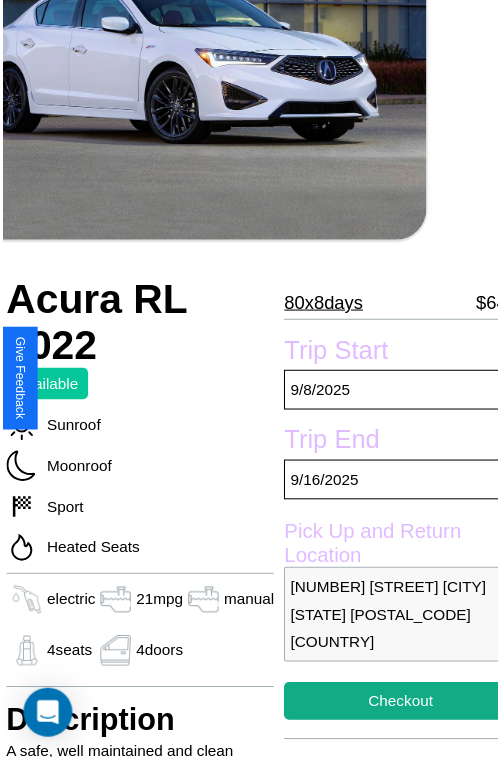 scroll, scrollTop: 181, scrollLeft: 80, axis: both 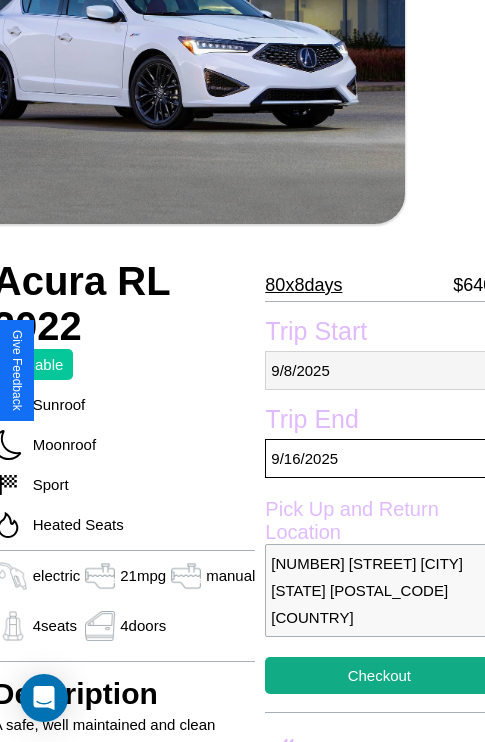 click on "9 / 8 / 2025" at bounding box center [379, 370] 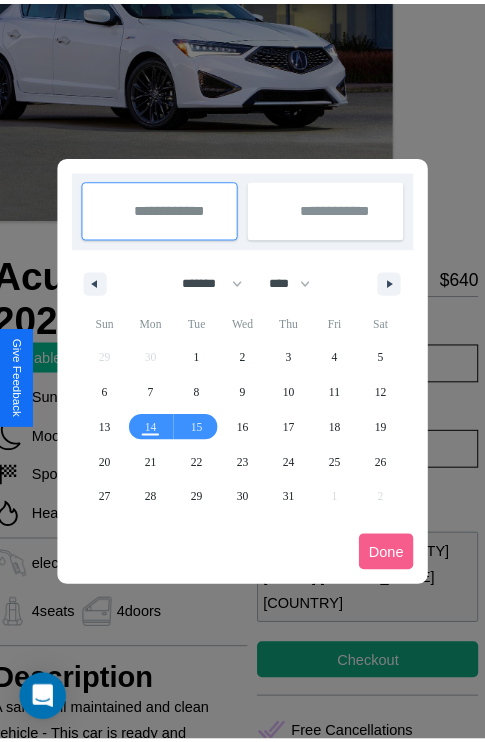 scroll, scrollTop: 0, scrollLeft: 80, axis: horizontal 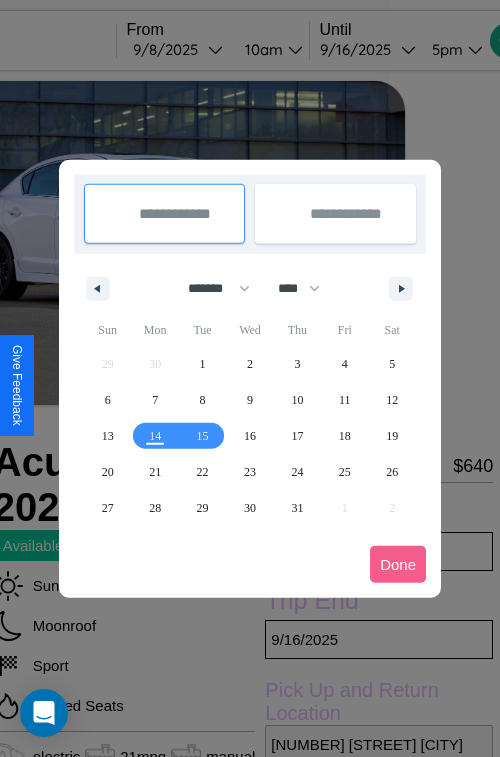 click at bounding box center (250, 378) 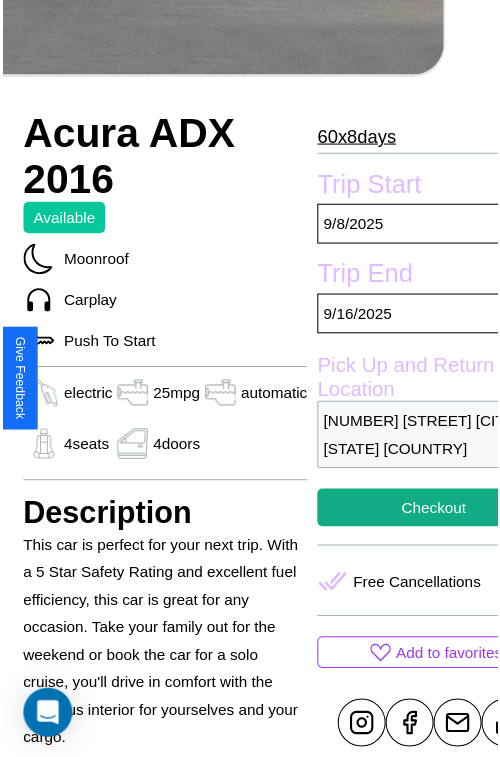 scroll, scrollTop: 601, scrollLeft: 96, axis: both 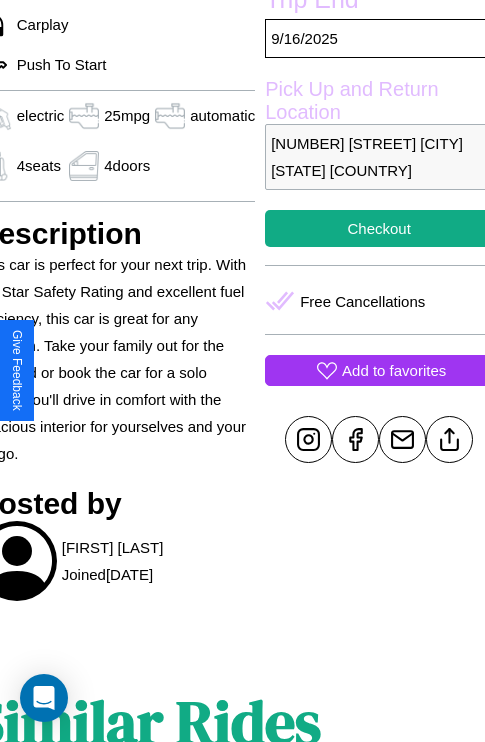 click on "Add to favorites" at bounding box center [394, 370] 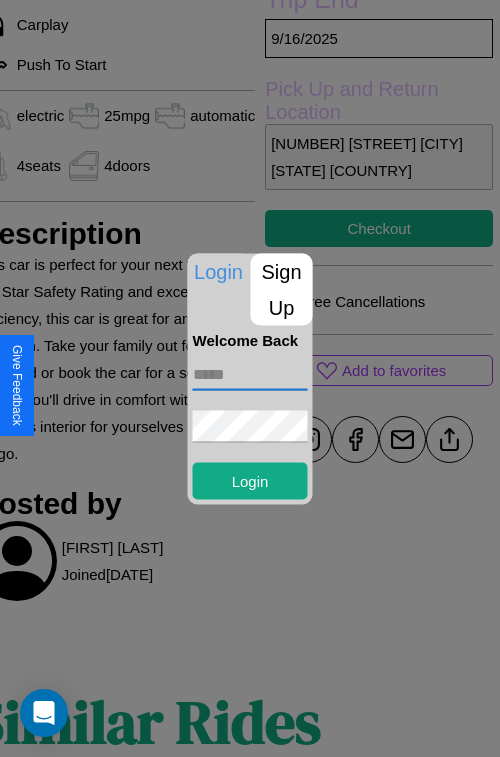 click at bounding box center [250, 374] 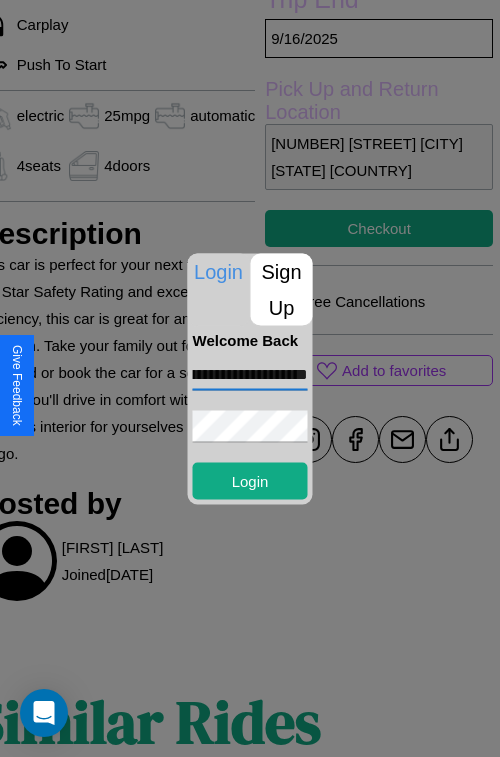 scroll, scrollTop: 0, scrollLeft: 105, axis: horizontal 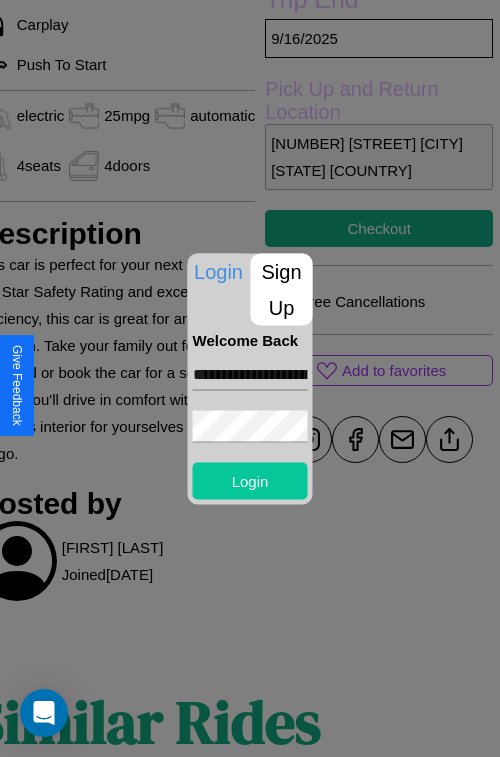 click on "Login" at bounding box center [250, 480] 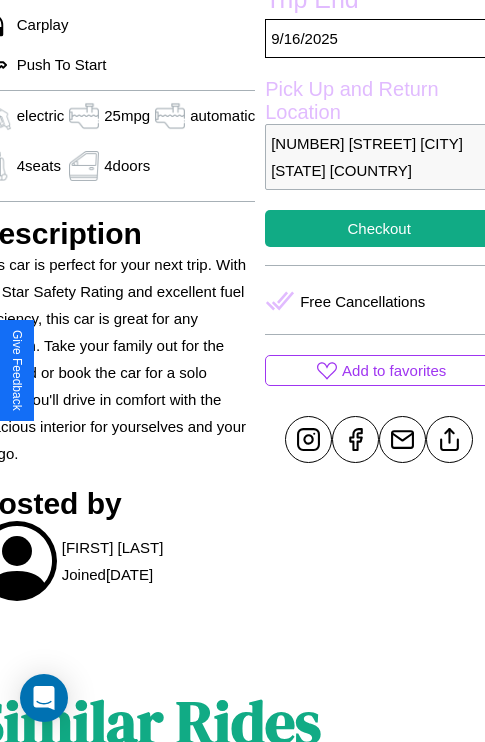 scroll, scrollTop: 601, scrollLeft: 96, axis: both 